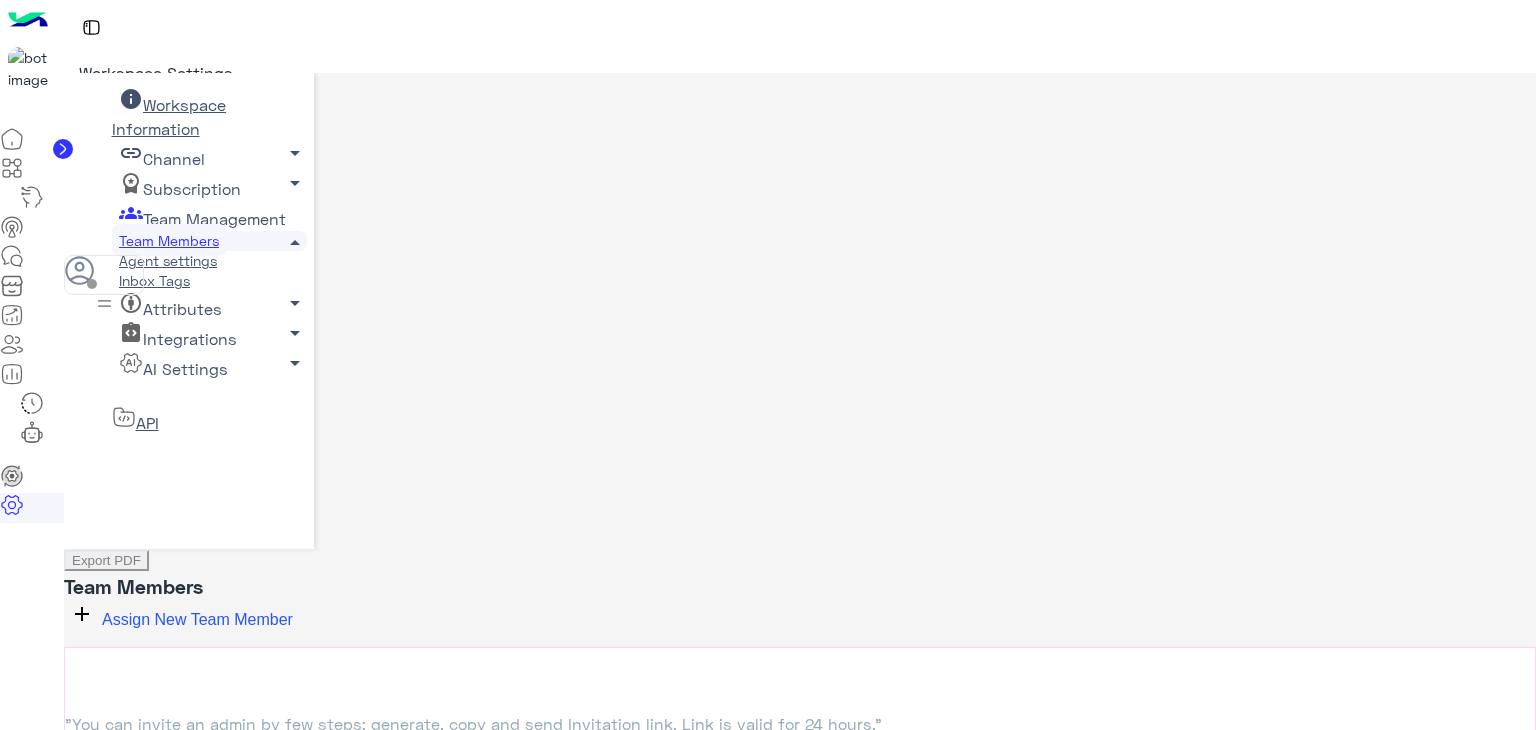 scroll, scrollTop: 0, scrollLeft: 0, axis: both 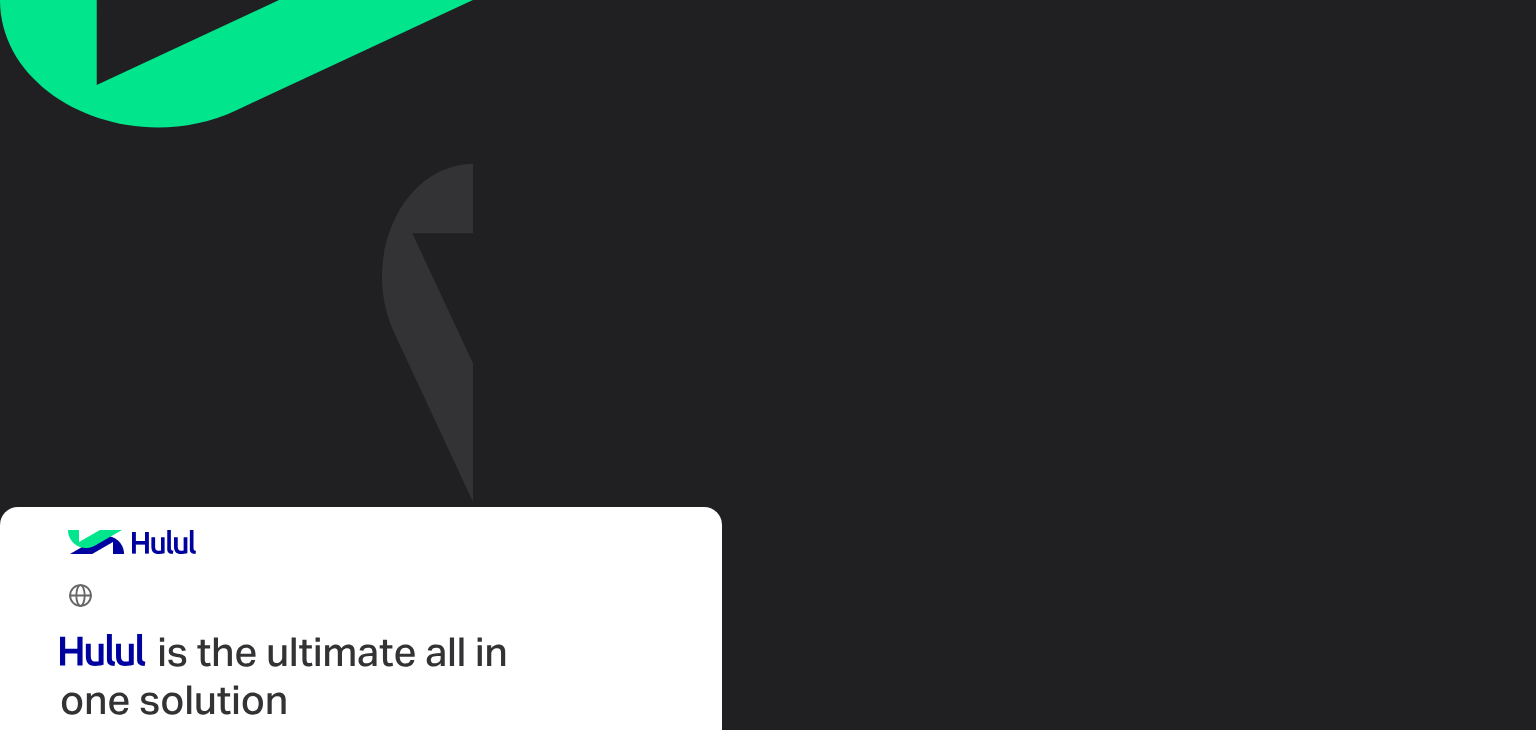click at bounding box center (174, 1026) 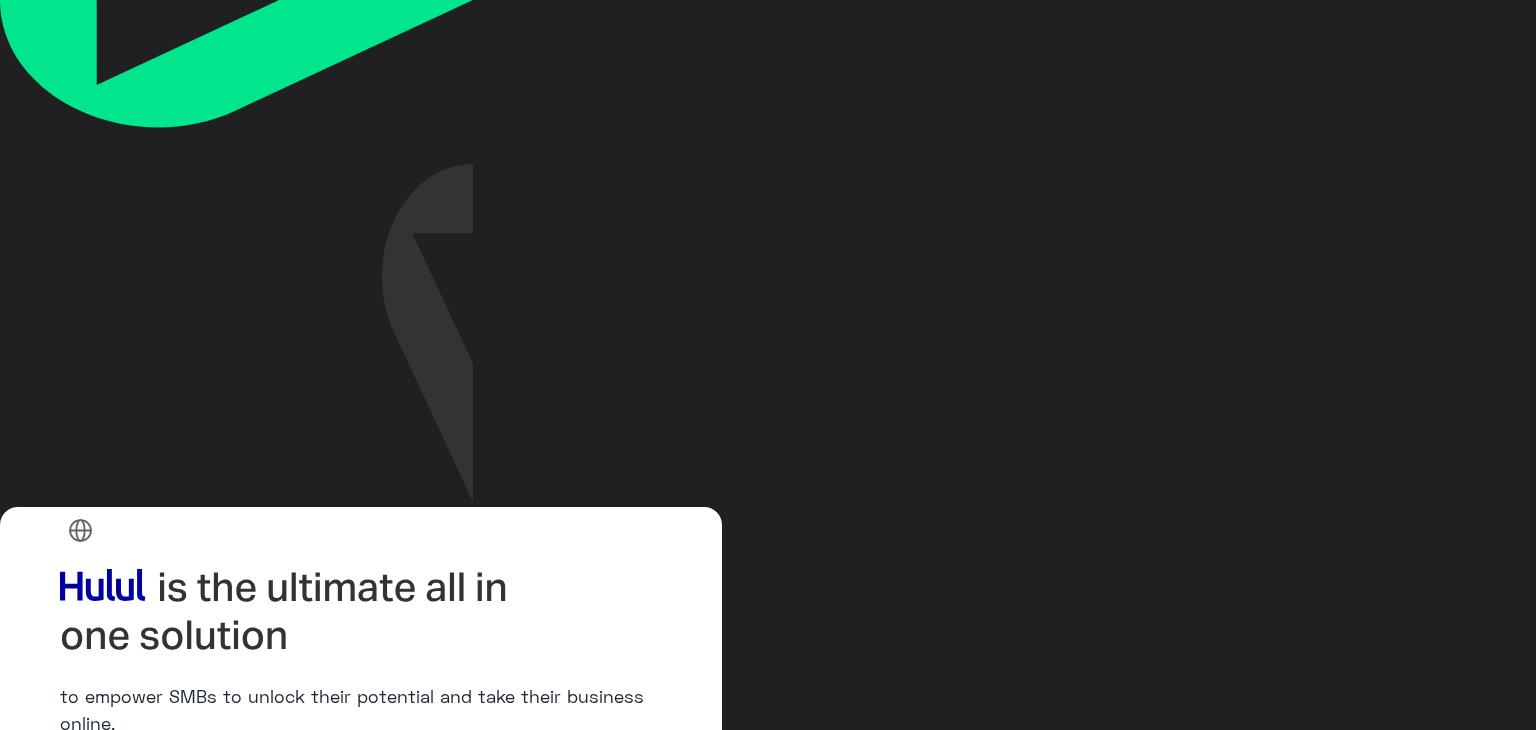 scroll, scrollTop: 100, scrollLeft: 0, axis: vertical 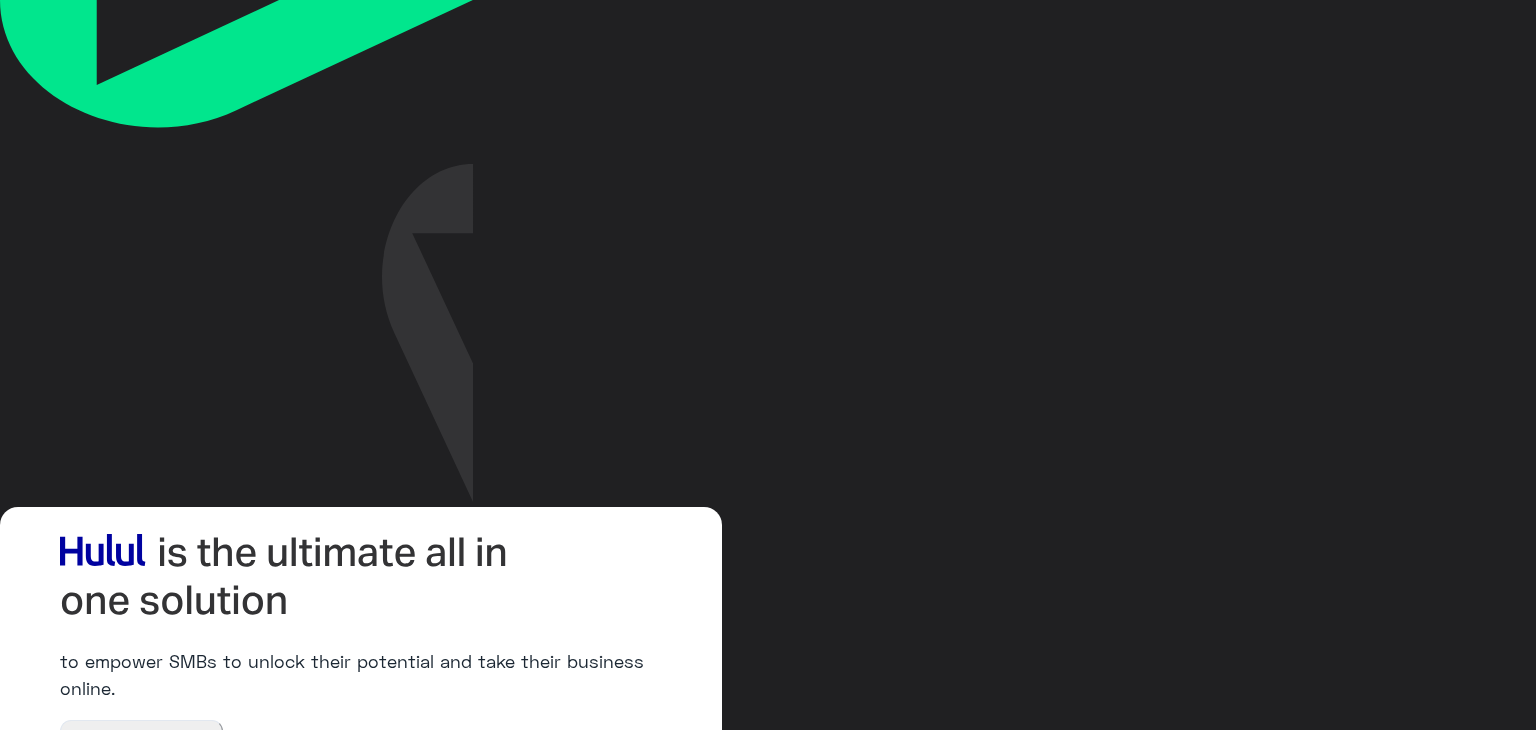 click on "Login" at bounding box center (88, 1200) 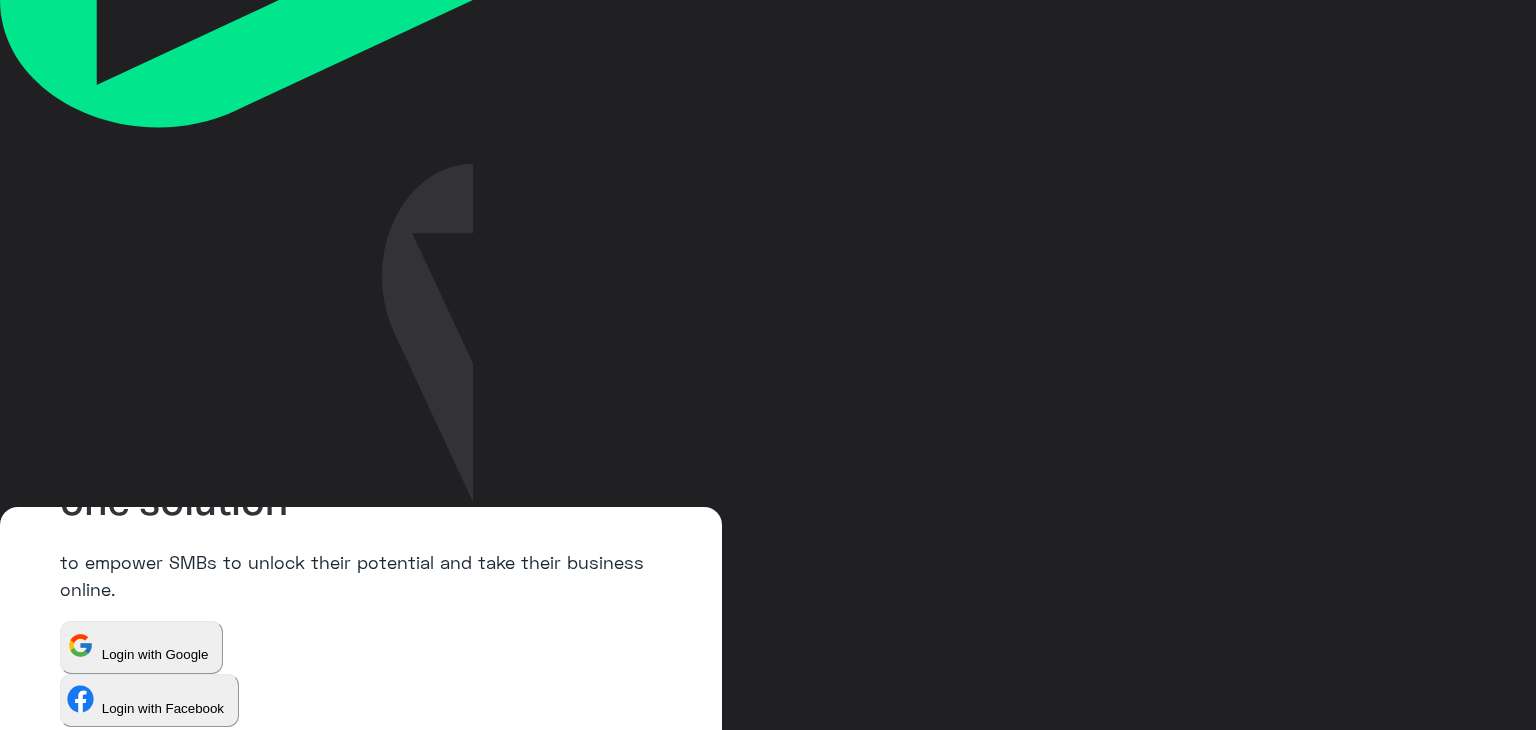scroll, scrollTop: 172, scrollLeft: 0, axis: vertical 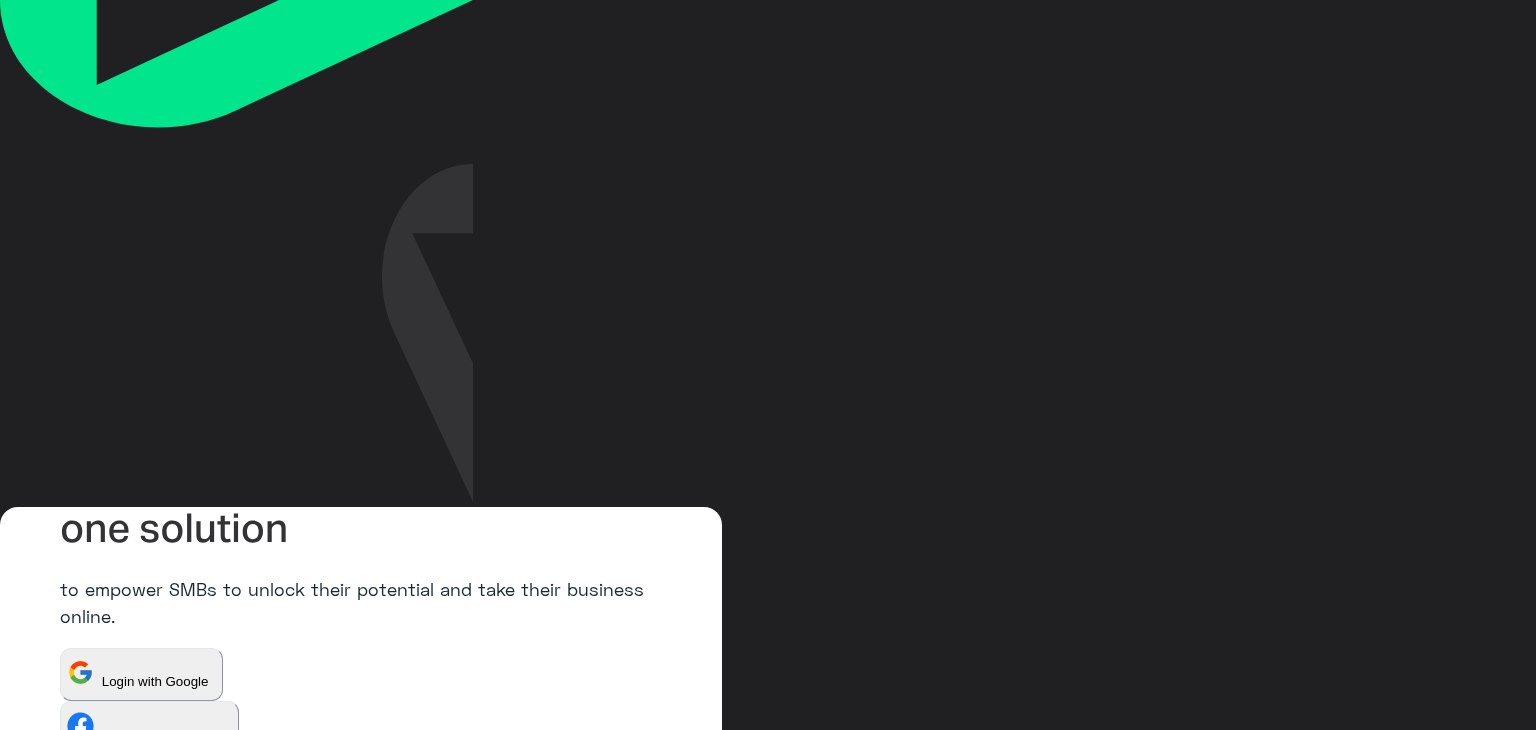 click on "Login" at bounding box center (88, 1128) 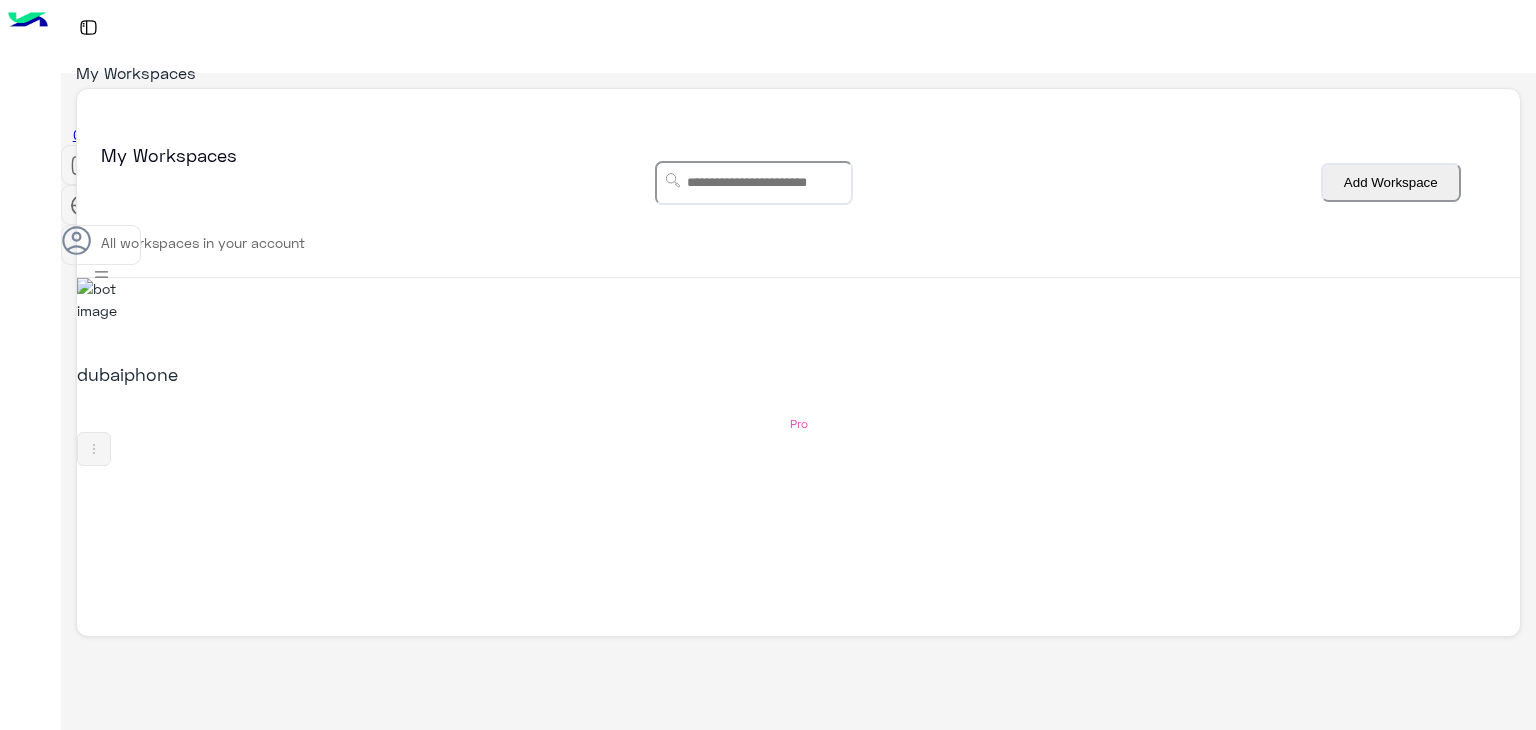 click on "dubaiphone" at bounding box center [336, 374] 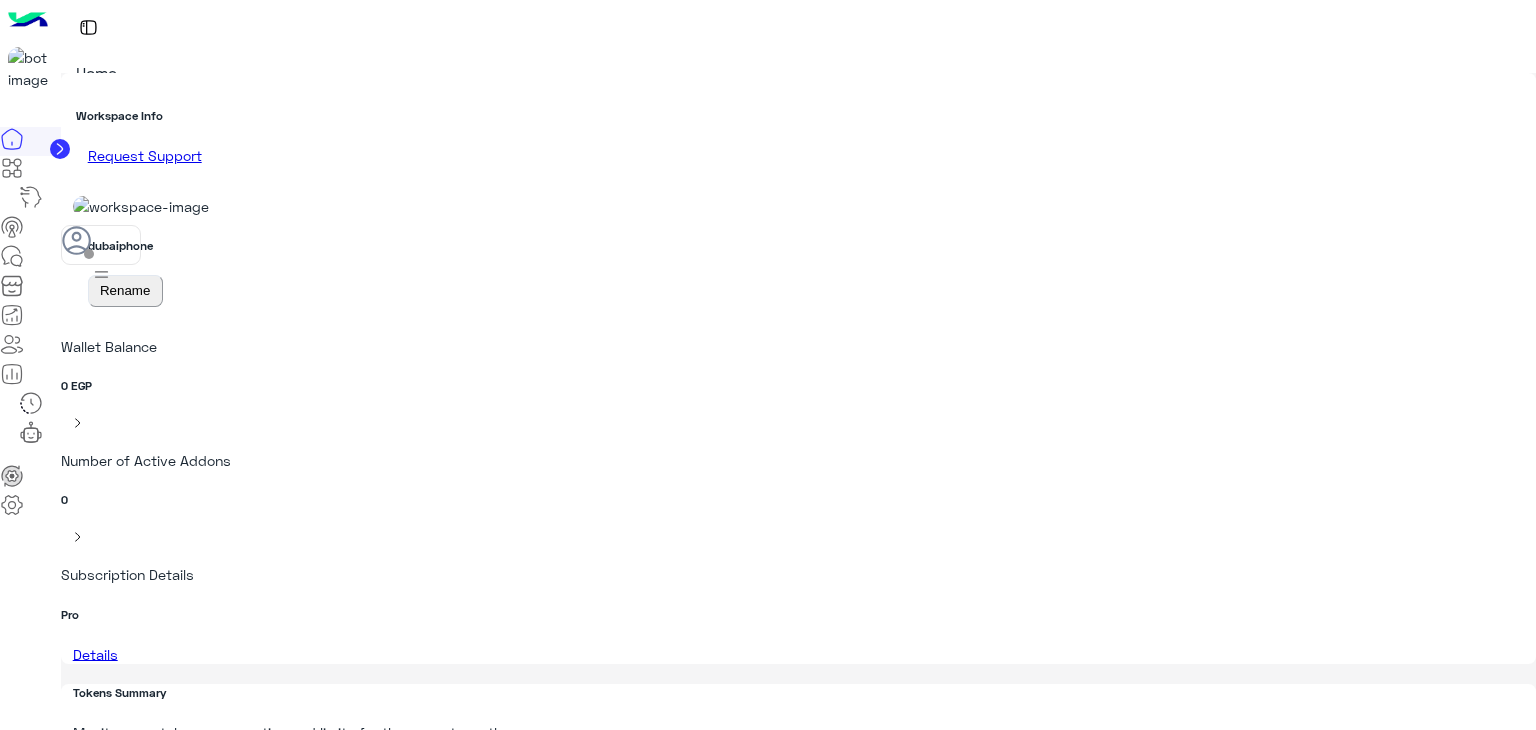 click at bounding box center (12, 373) 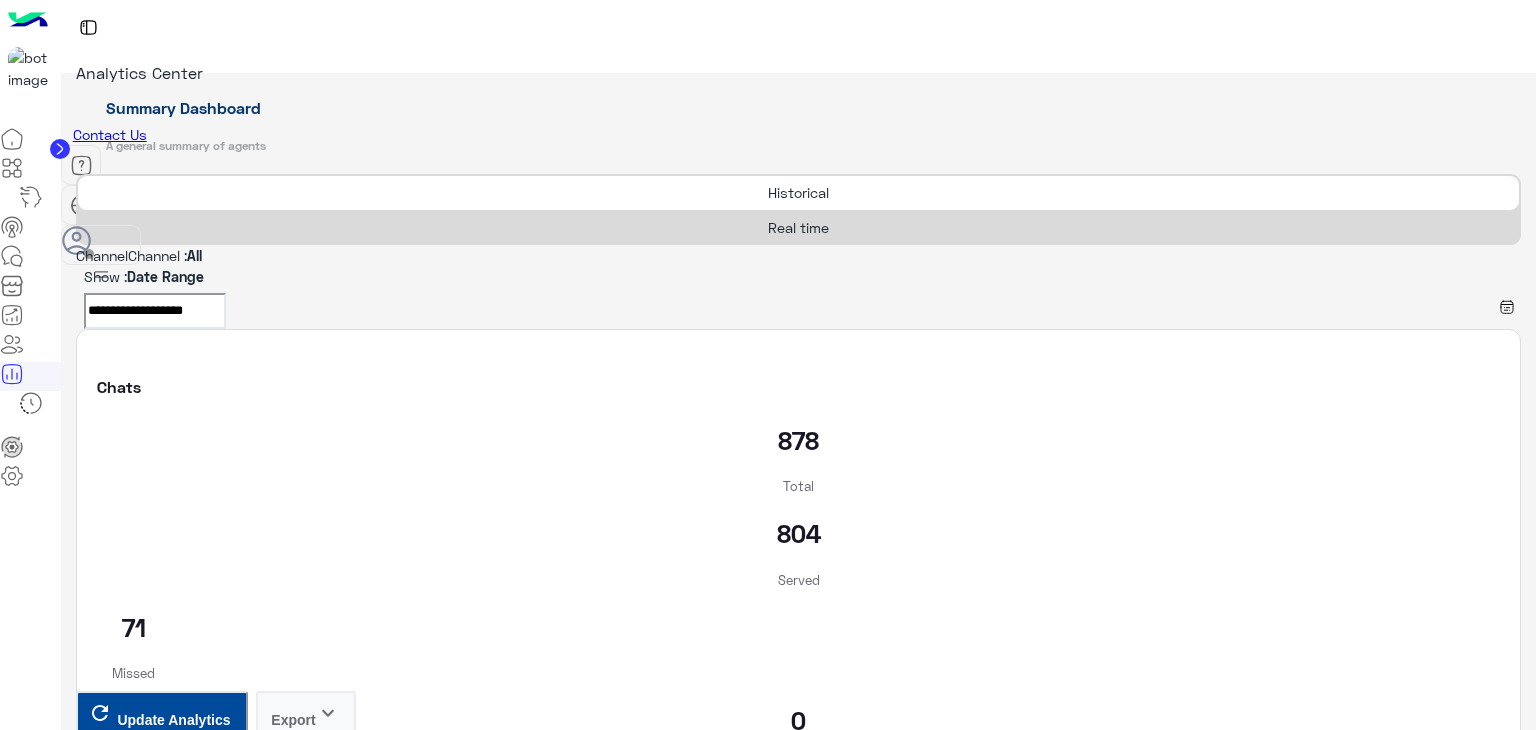 click on "Real time" at bounding box center [798, 227] 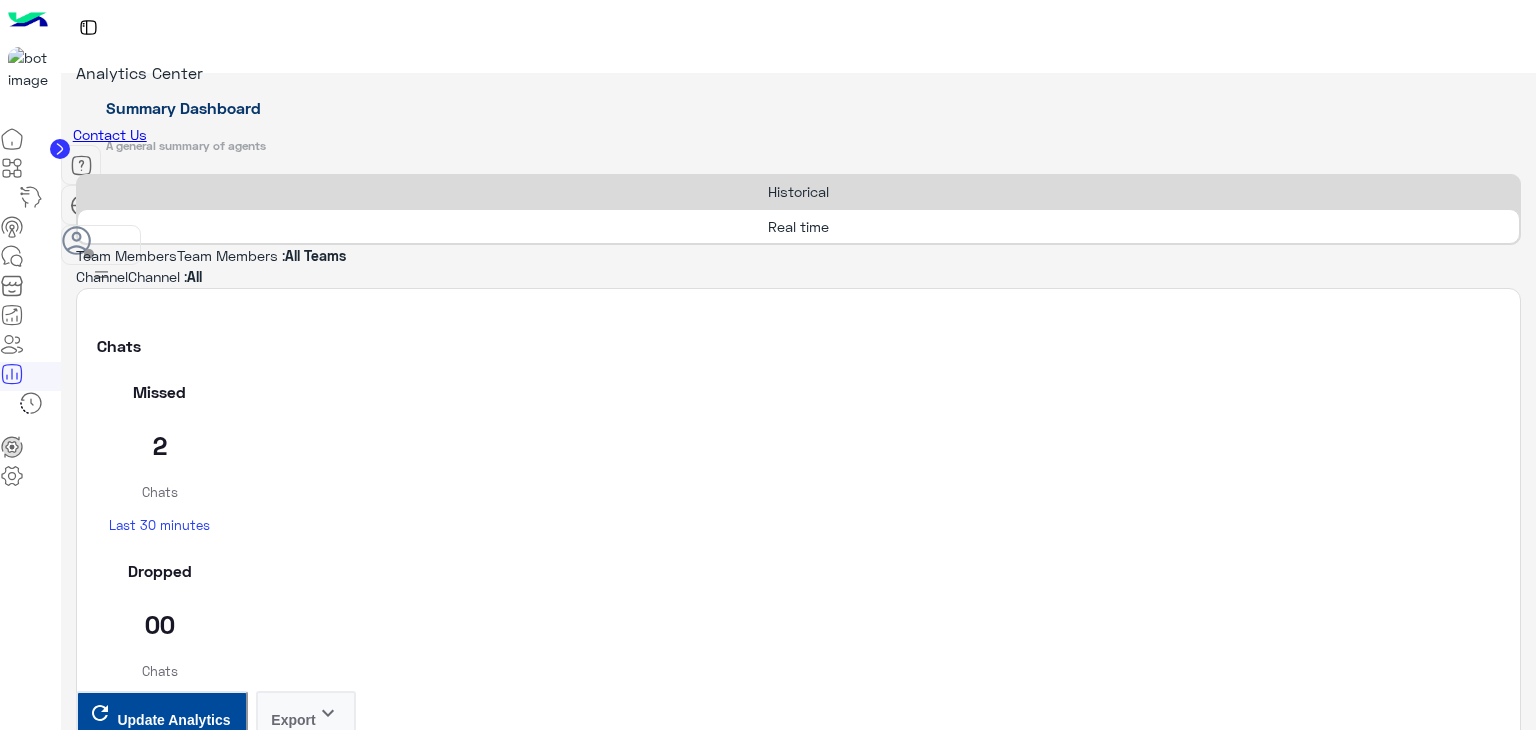 click on "Update Analytics" at bounding box center (173, 3946) 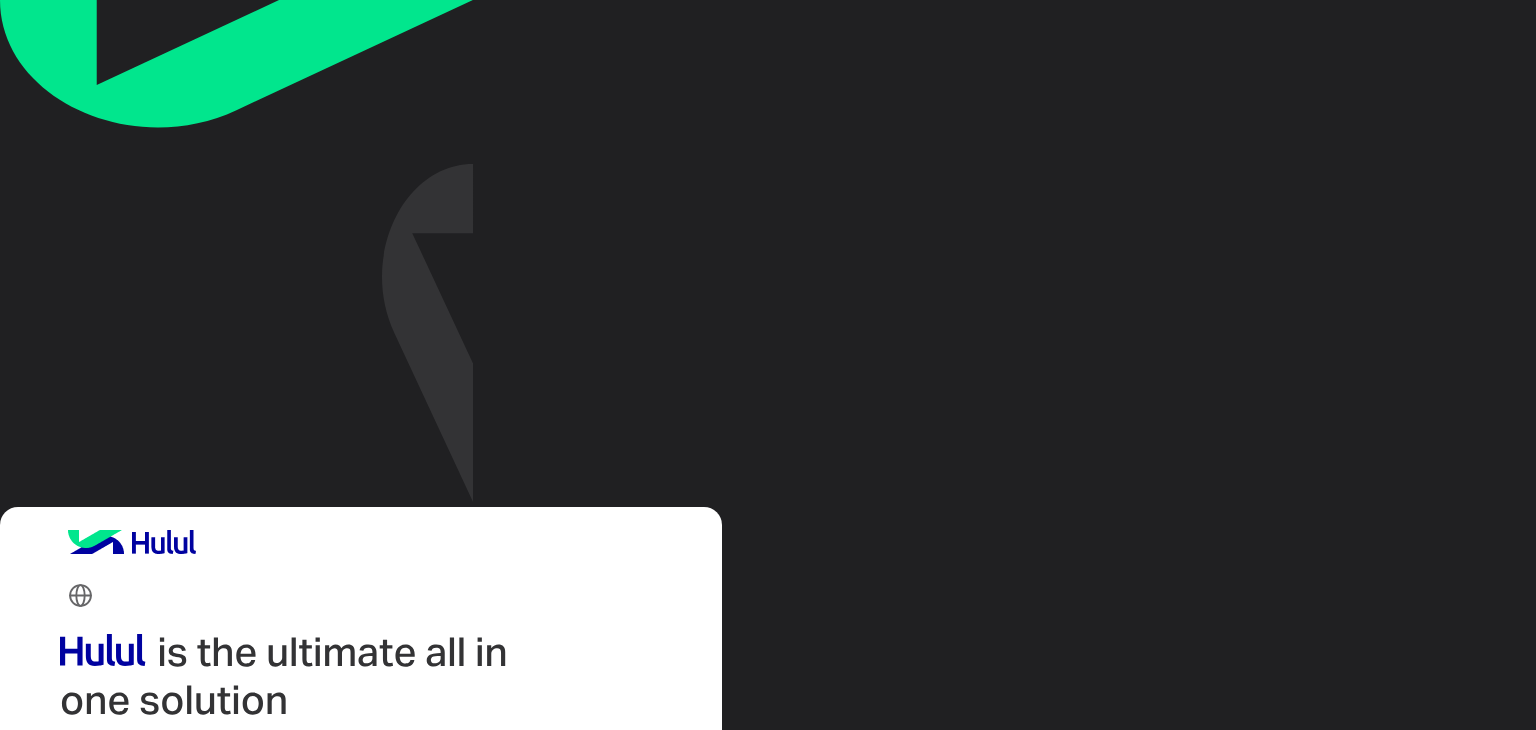scroll, scrollTop: 0, scrollLeft: 0, axis: both 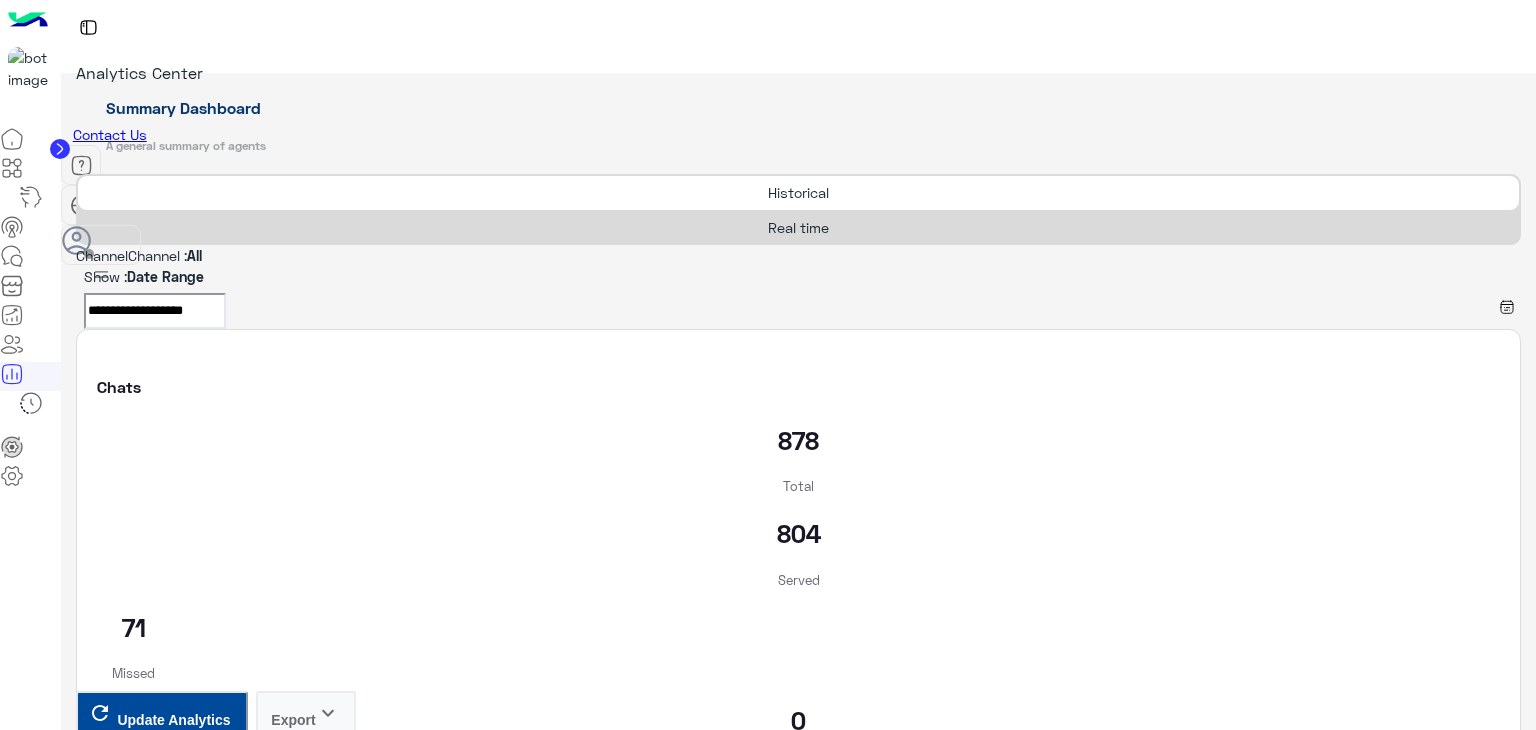 click on "Real time" at bounding box center [798, 227] 